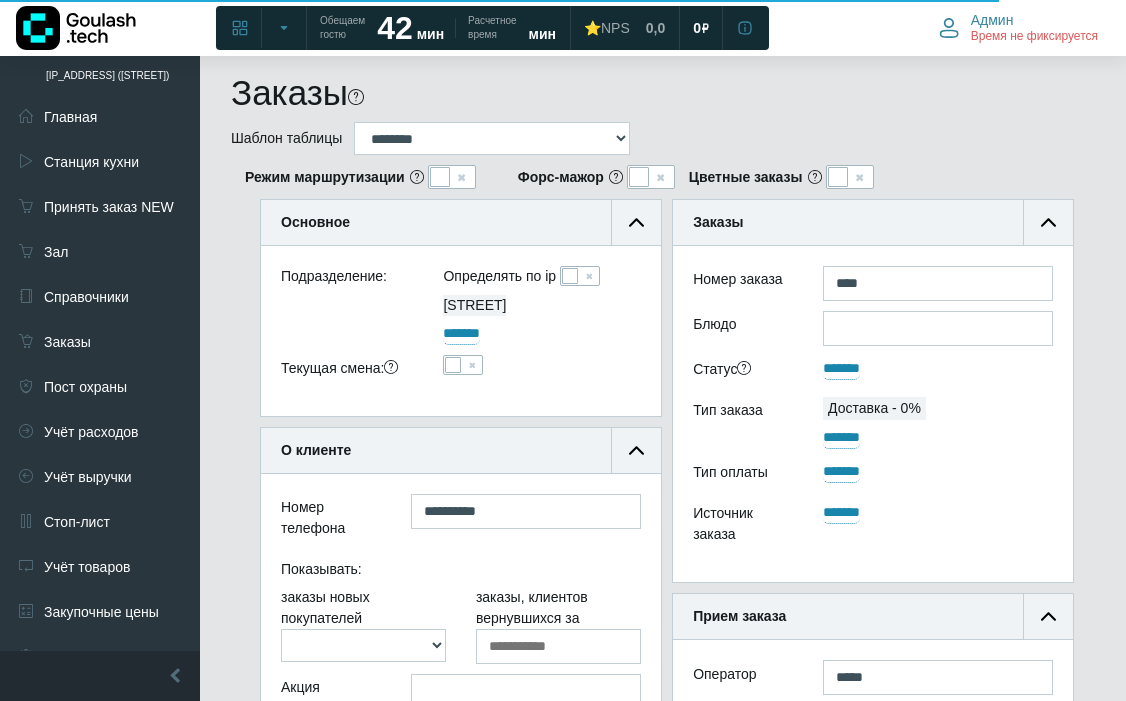 scroll, scrollTop: 0, scrollLeft: 0, axis: both 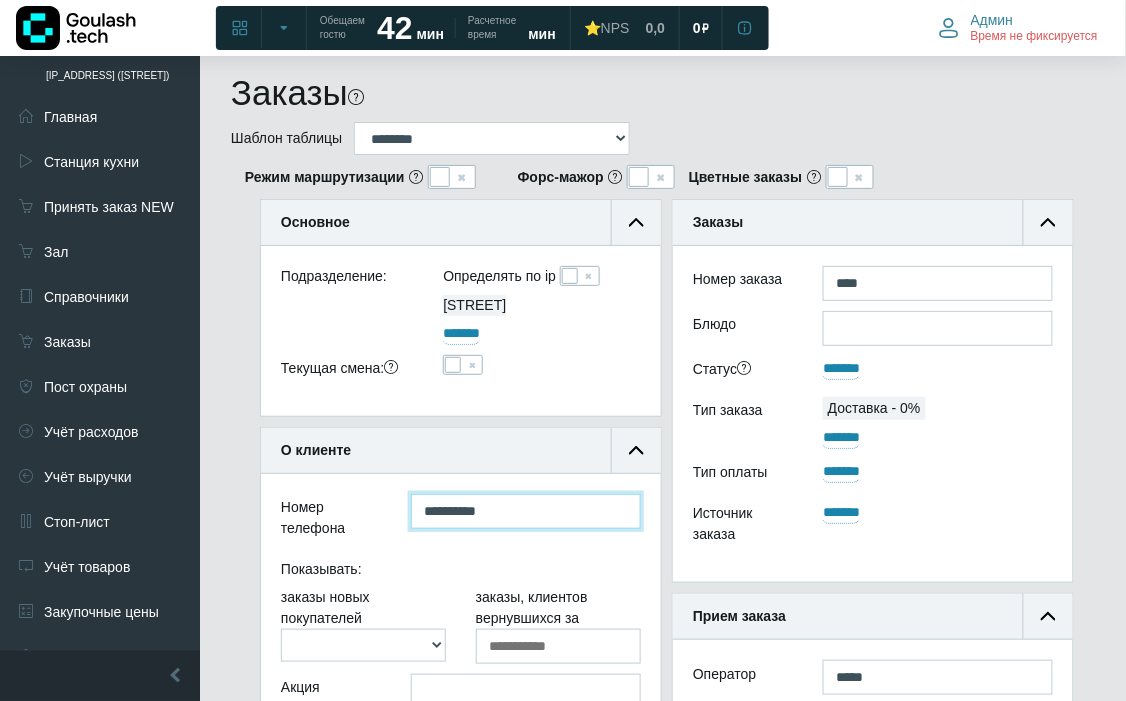 drag, startPoint x: 540, startPoint y: 516, endPoint x: 362, endPoint y: 541, distance: 179.74704 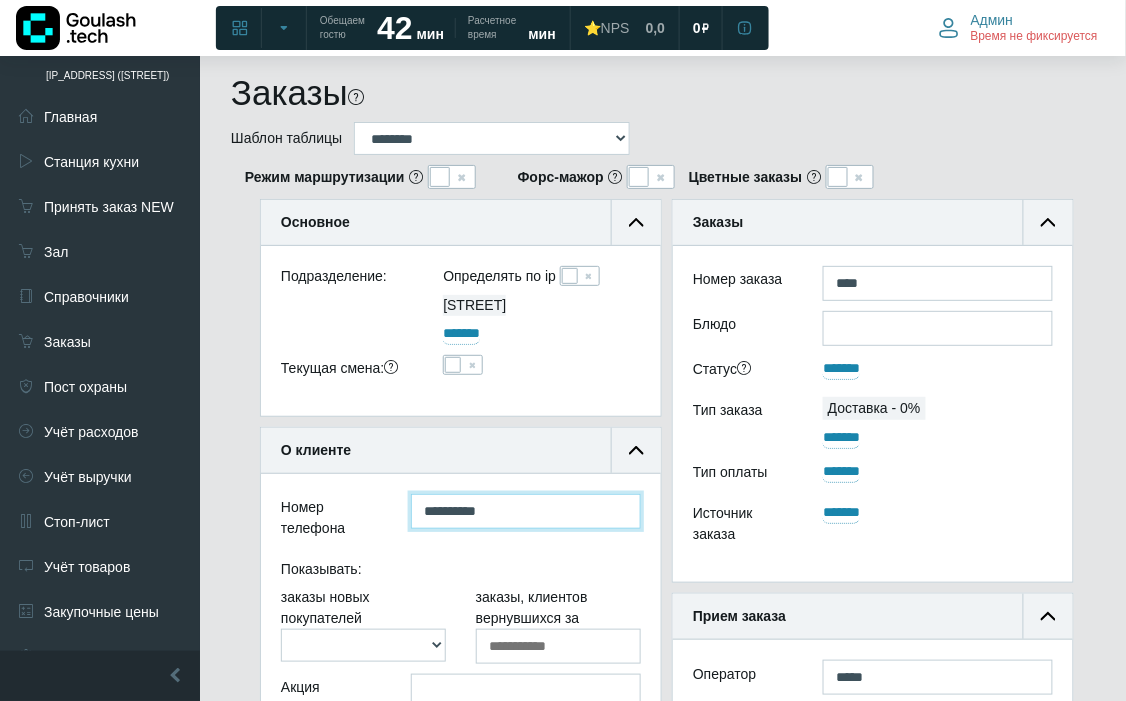 click on "**********" at bounding box center (461, 305) 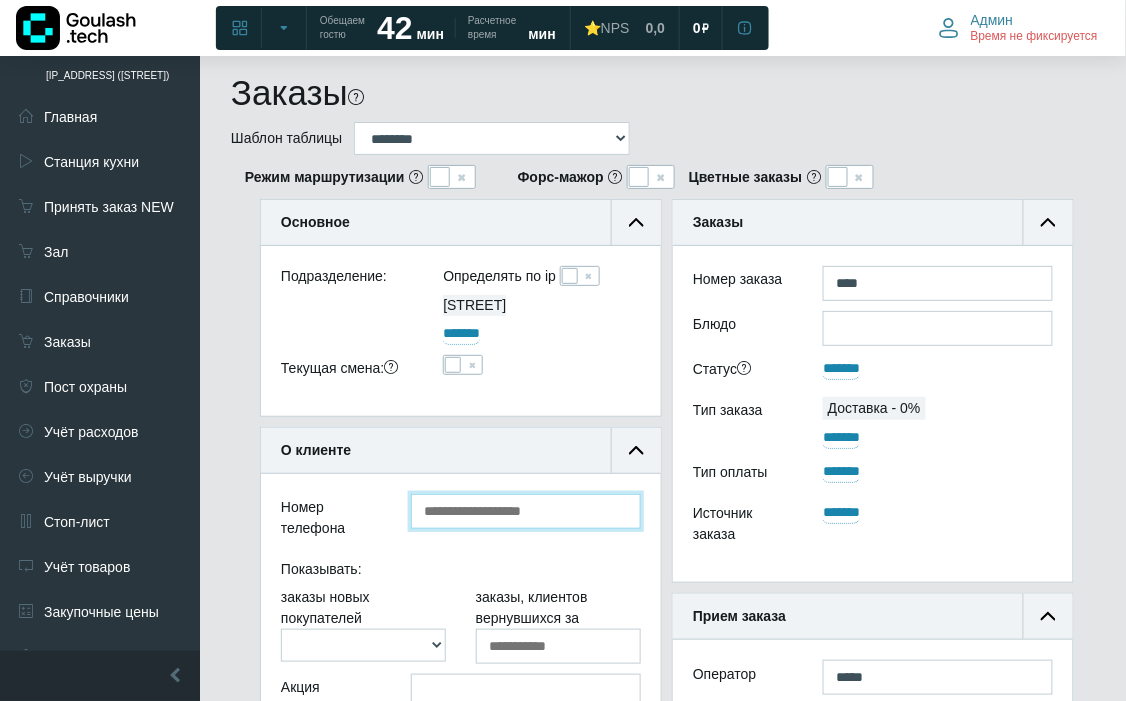 type 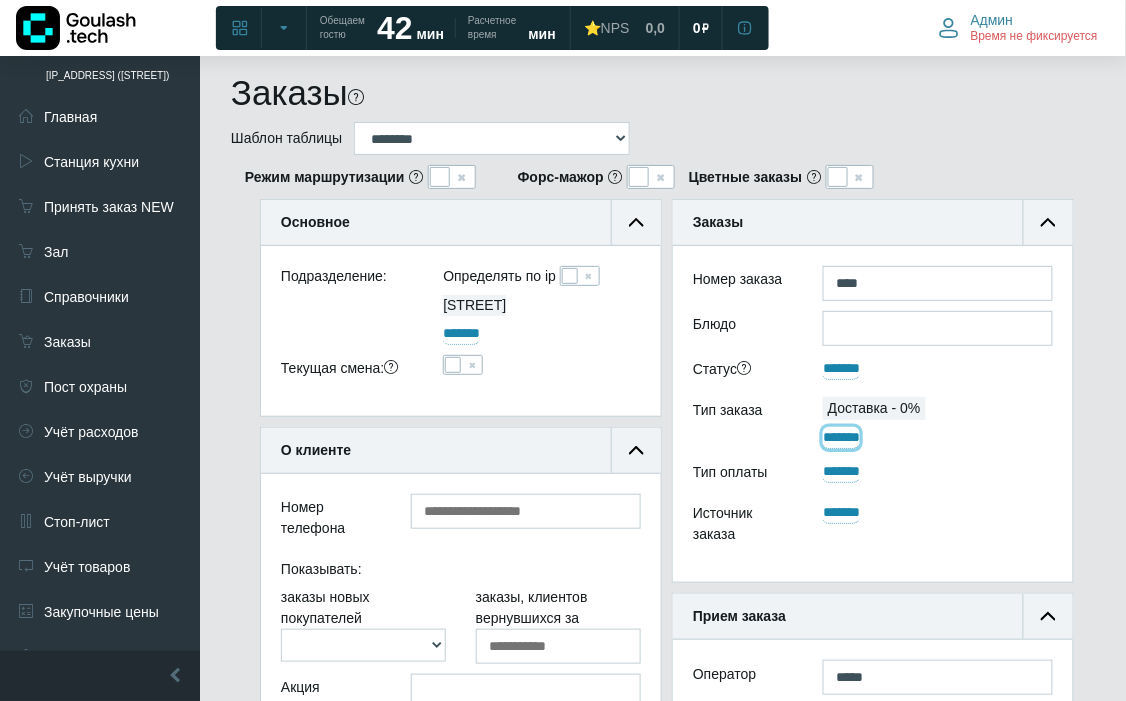 click on "*******" at bounding box center [841, 438] 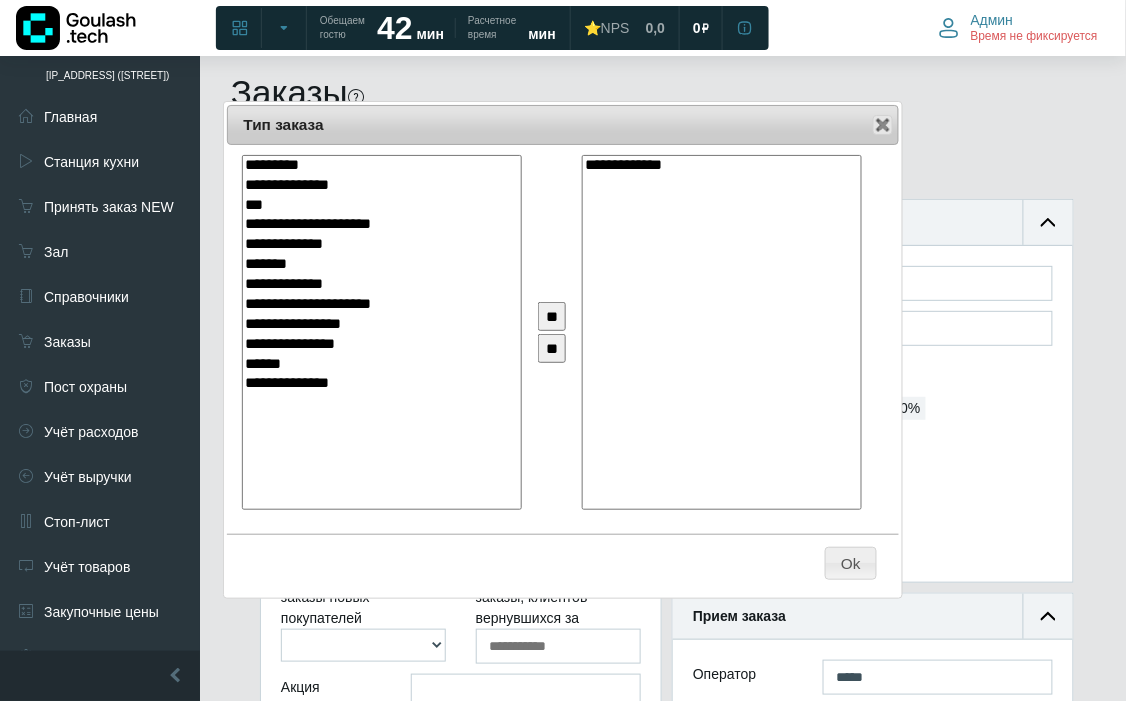 select on "*" 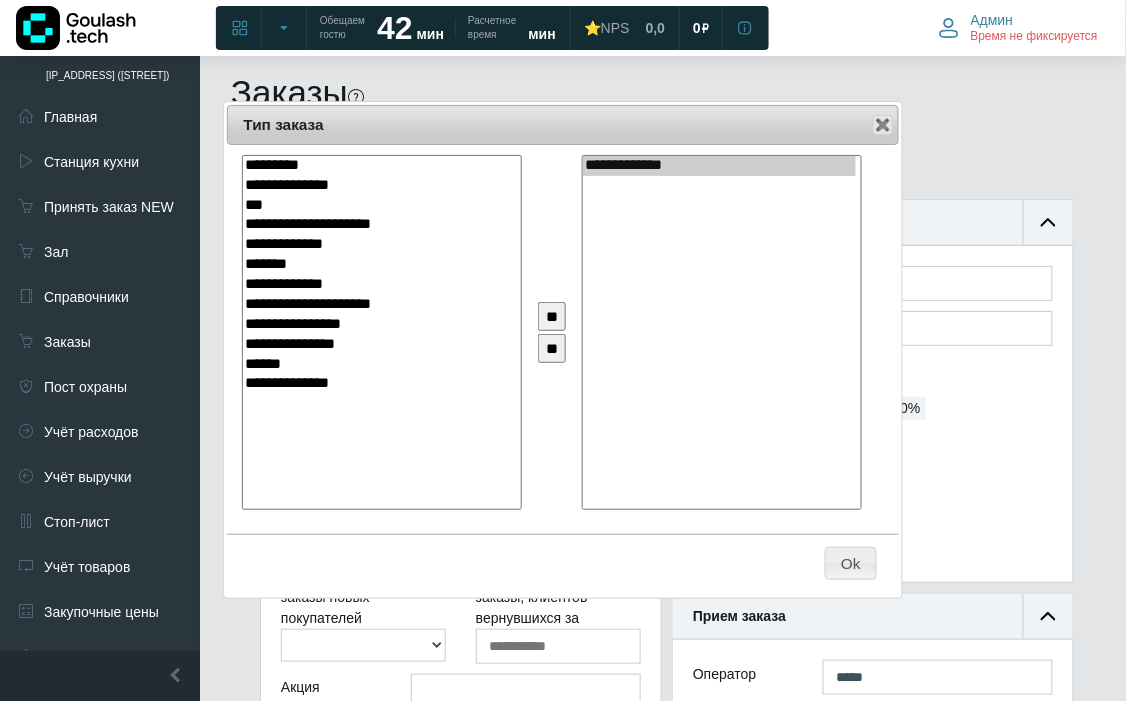click on "**********" at bounding box center (719, 166) 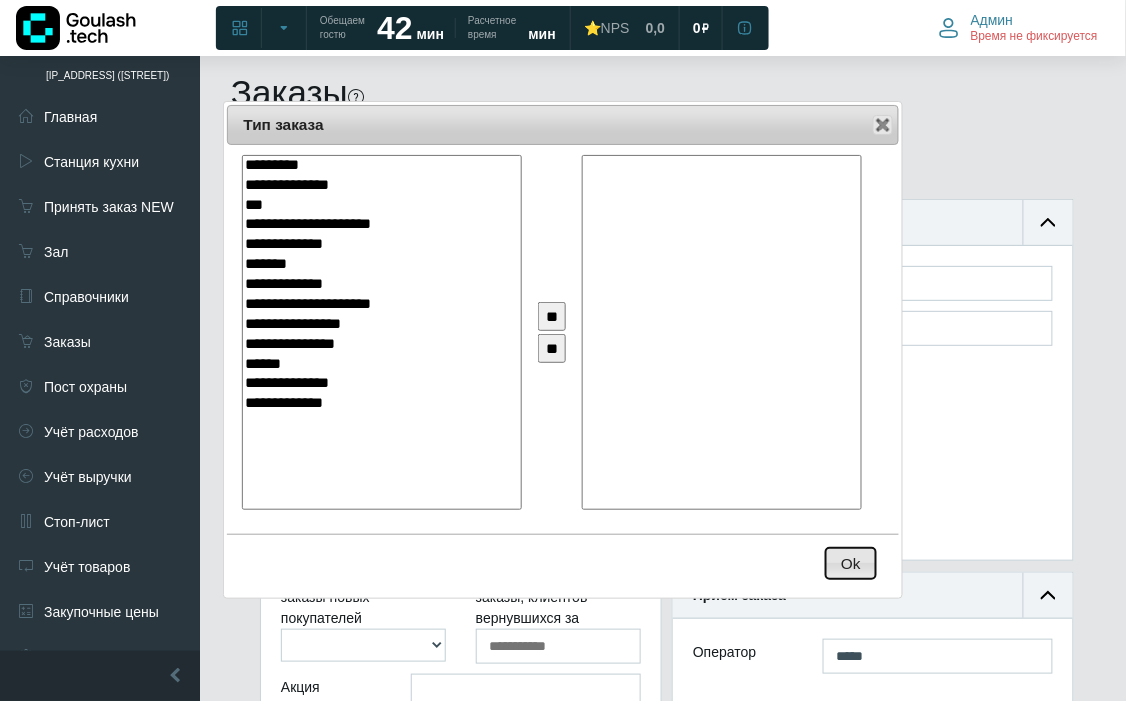 click on "Ok" at bounding box center (851, 563) 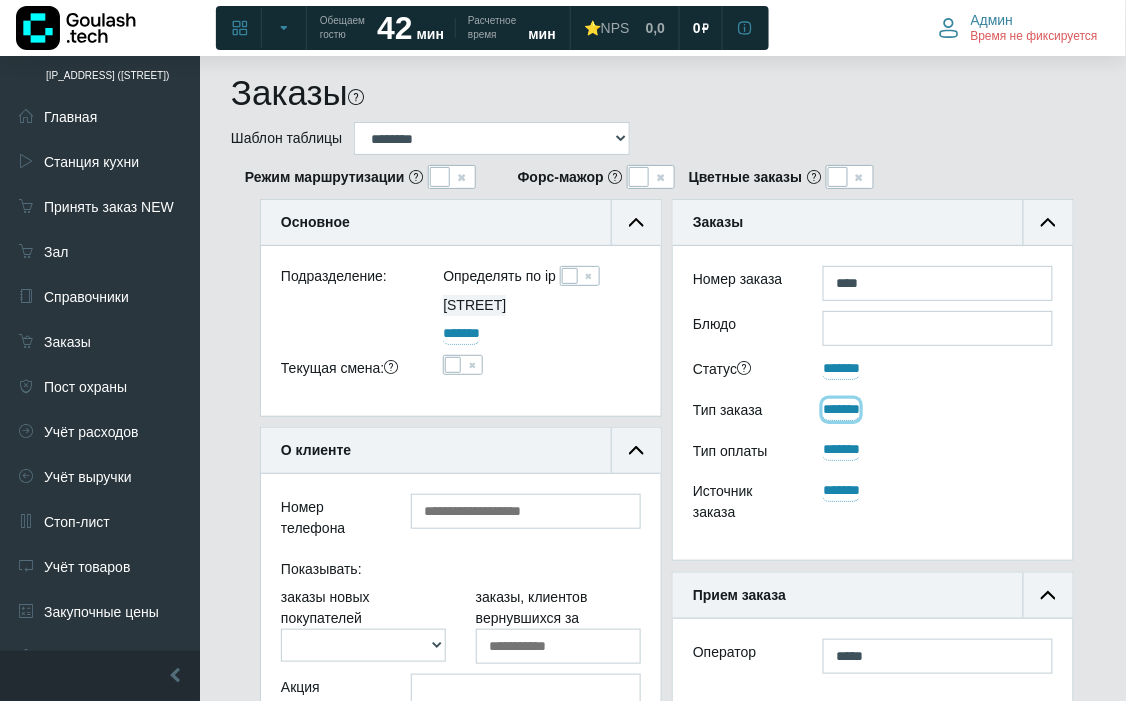 scroll, scrollTop: 222, scrollLeft: 0, axis: vertical 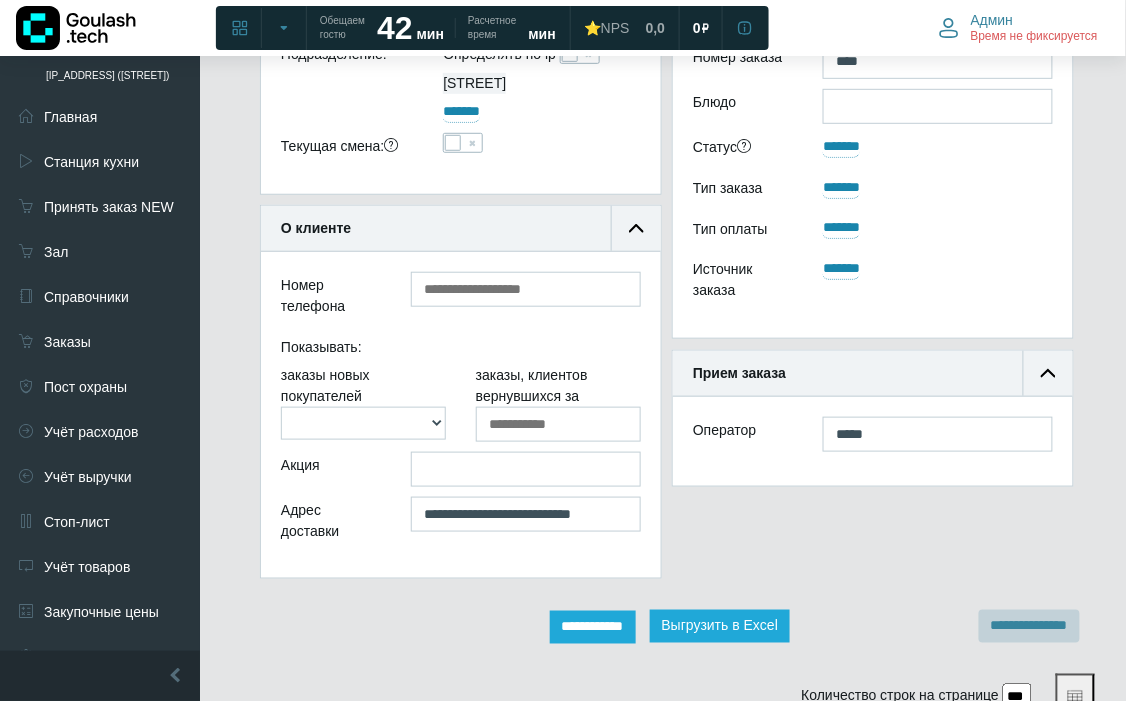 click on "**********" at bounding box center [593, 627] 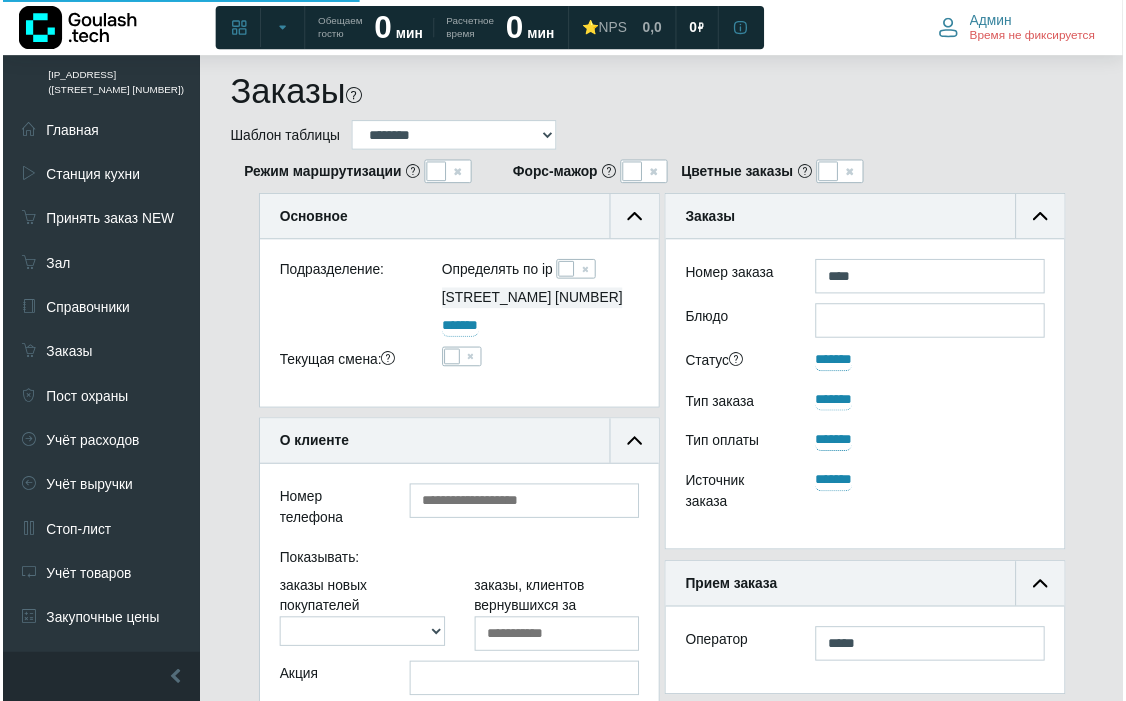 scroll, scrollTop: 0, scrollLeft: 0, axis: both 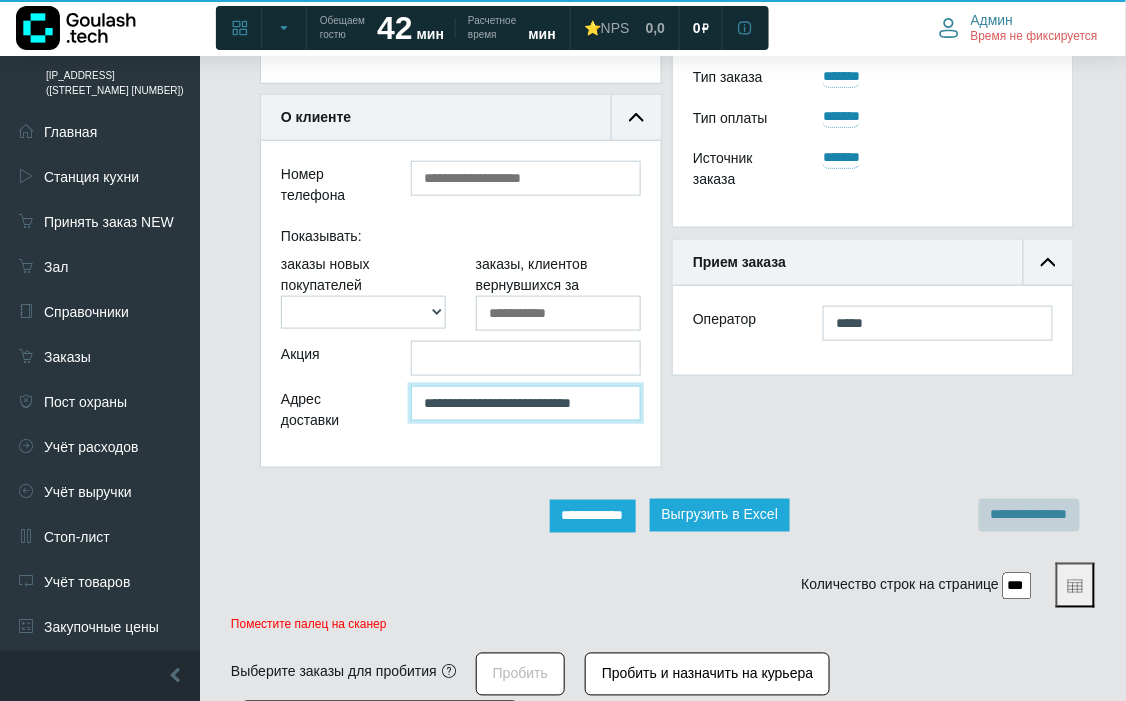 drag, startPoint x: 611, startPoint y: 402, endPoint x: 434, endPoint y: 387, distance: 177.63446 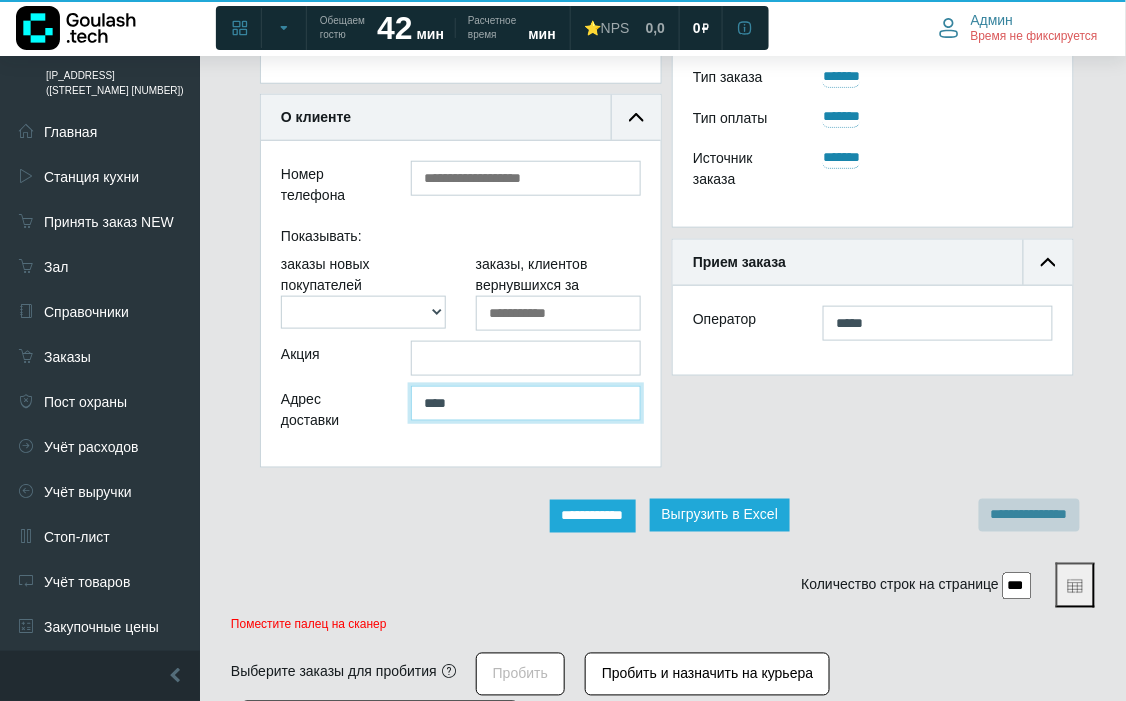 drag, startPoint x: 581, startPoint y: 391, endPoint x: 426, endPoint y: 428, distance: 159.35495 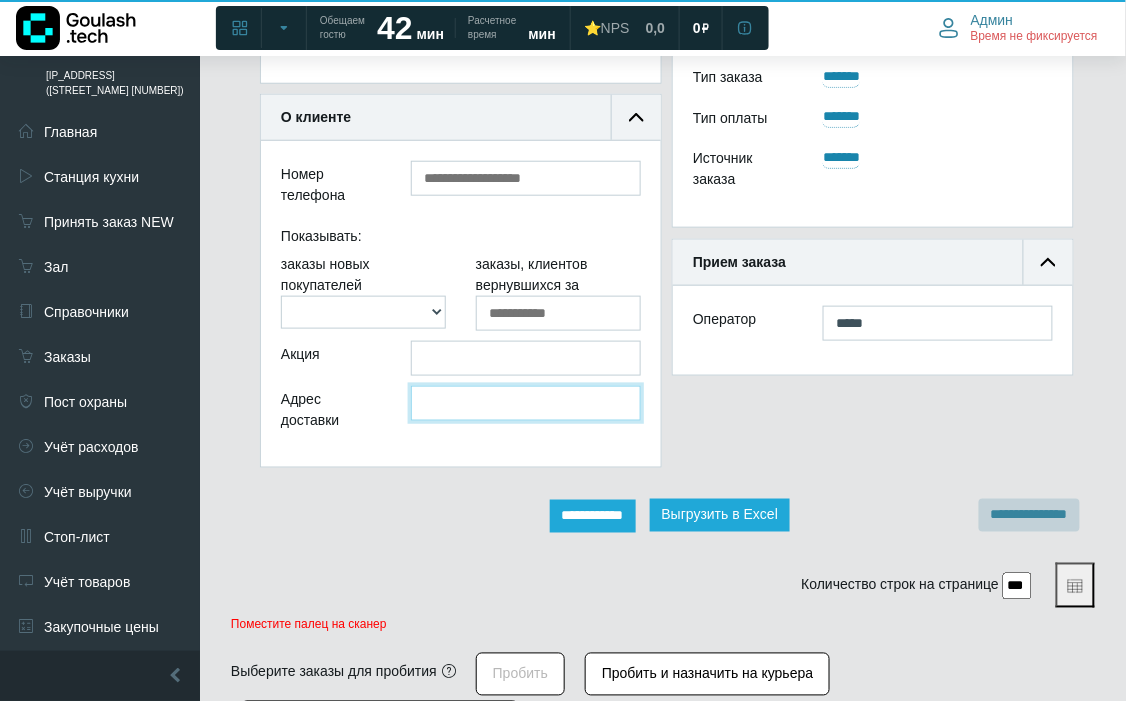 type 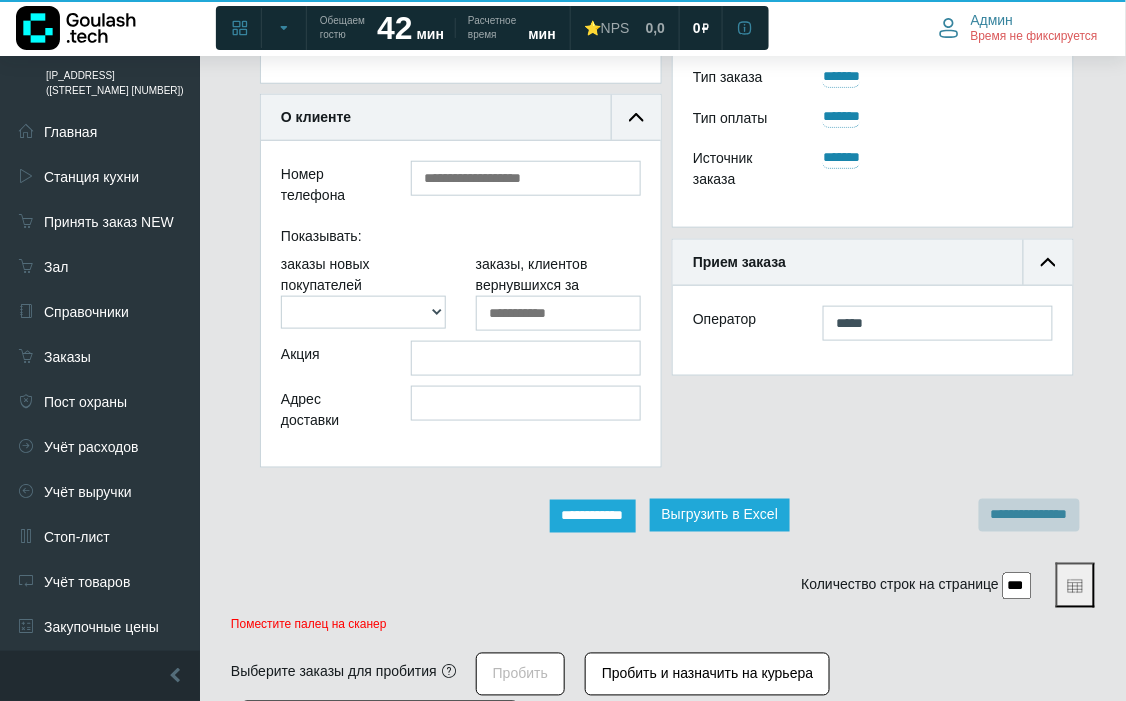 click on "**********" at bounding box center [593, 516] 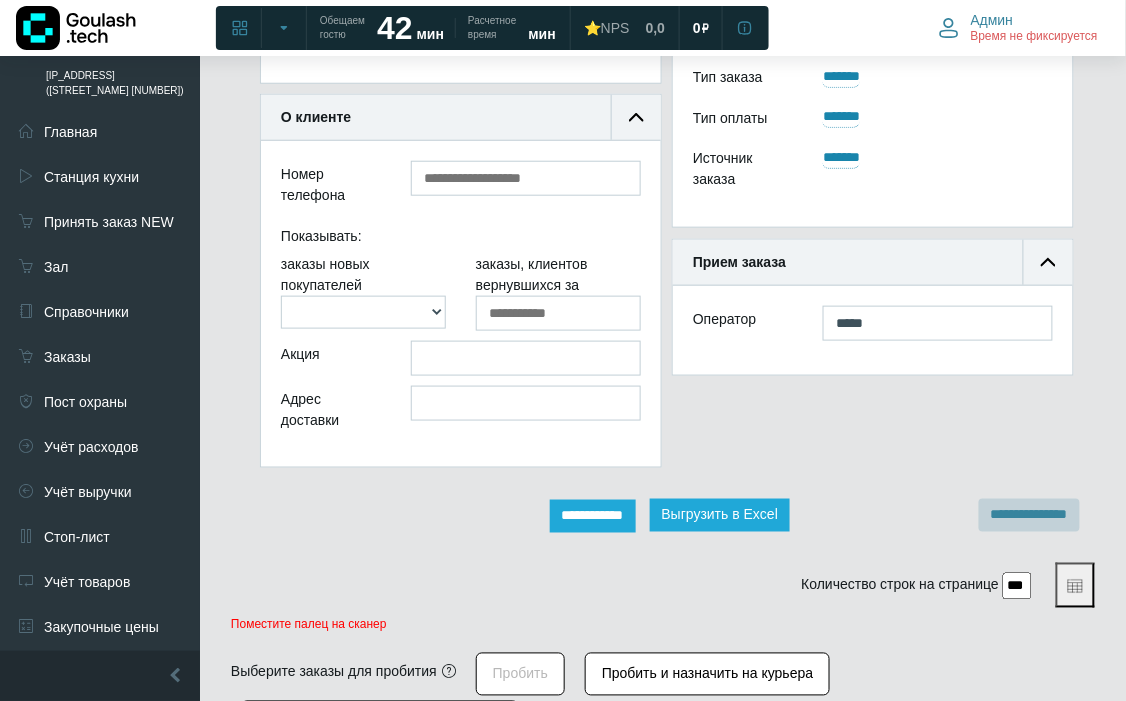 scroll, scrollTop: 12, scrollLeft: 12, axis: both 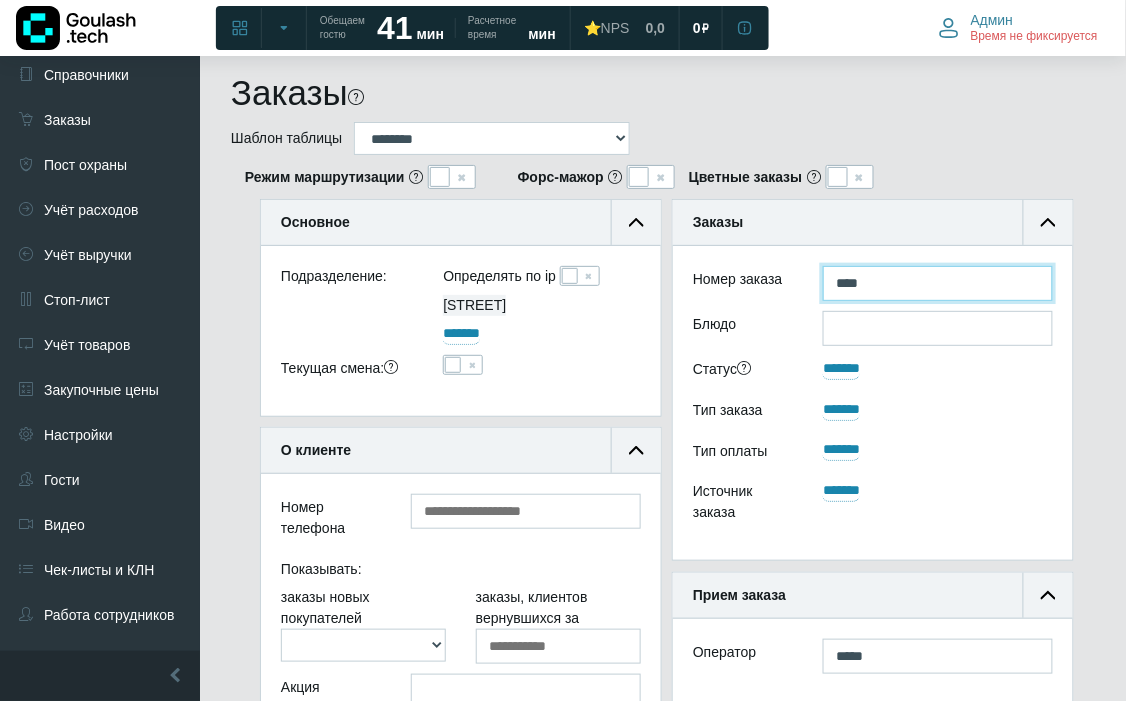 drag, startPoint x: 881, startPoint y: 272, endPoint x: 767, endPoint y: 284, distance: 114.62984 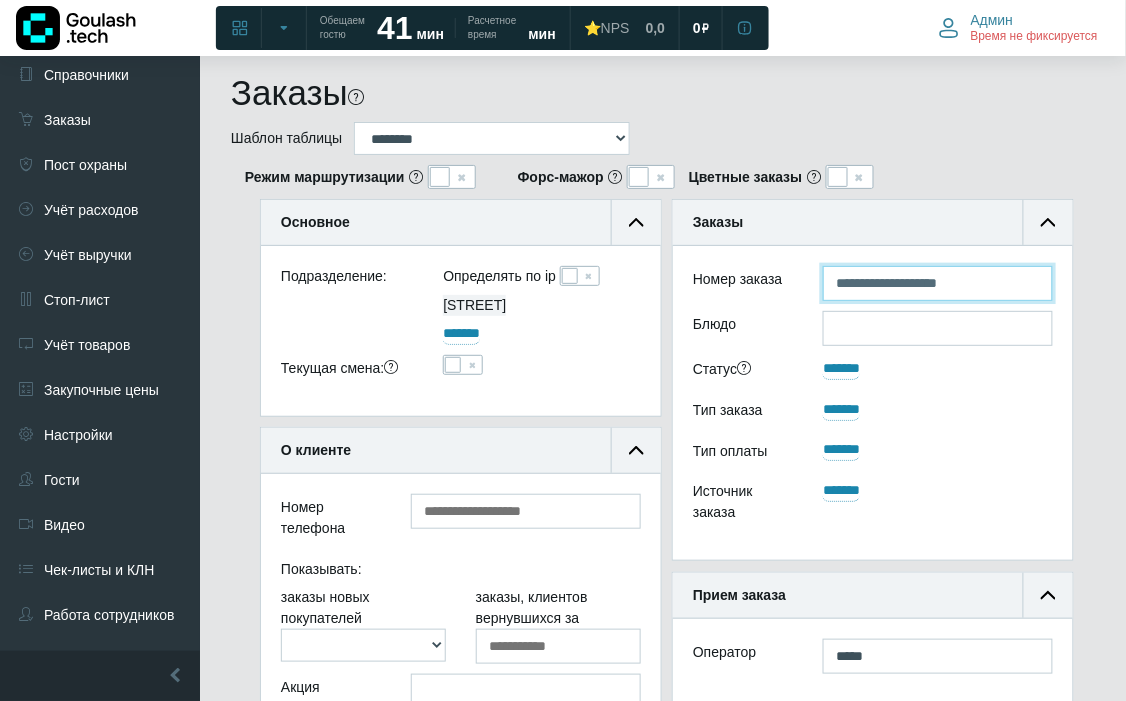scroll, scrollTop: 333, scrollLeft: 0, axis: vertical 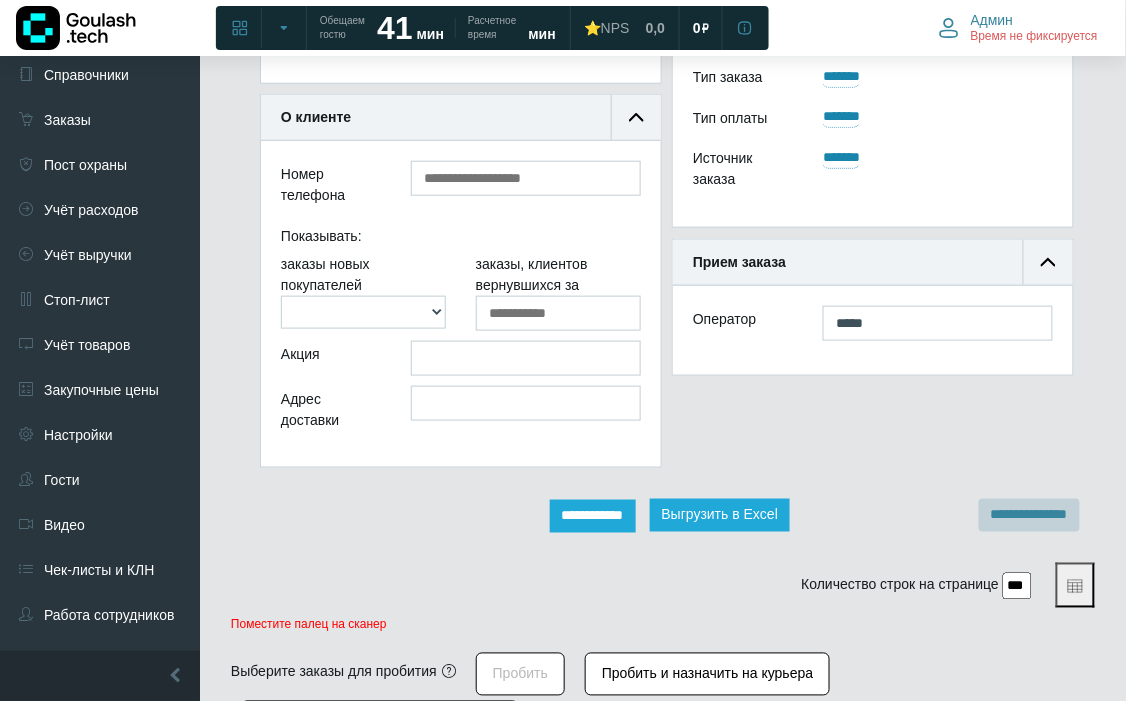 type 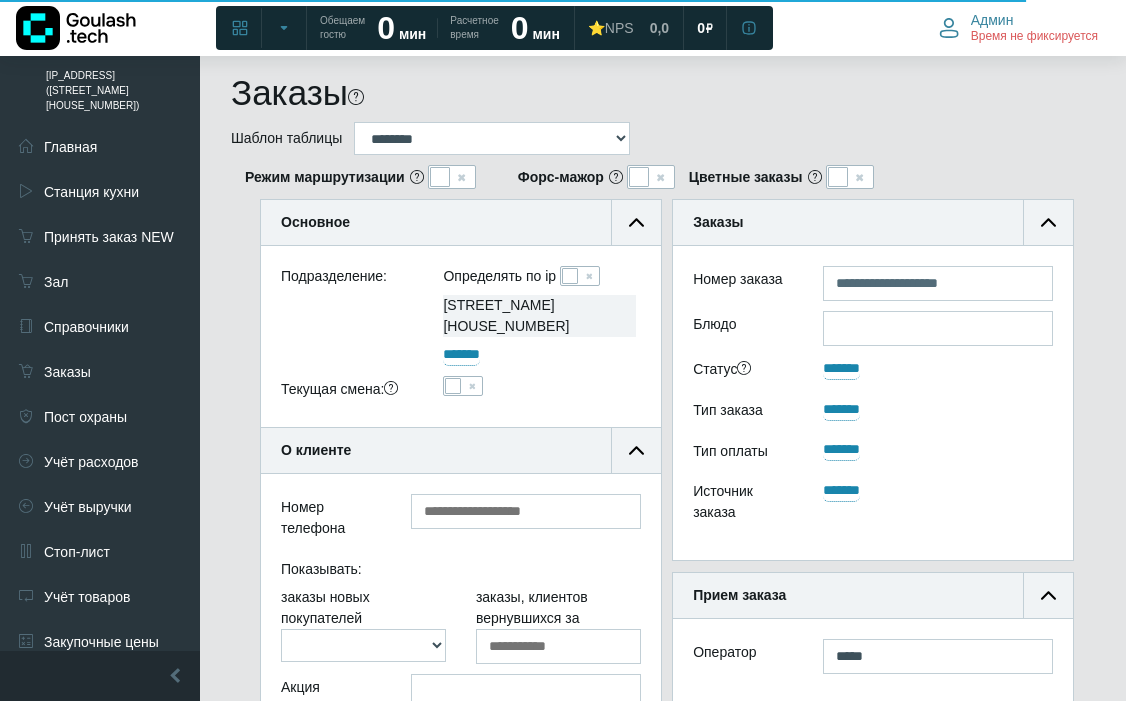 scroll, scrollTop: 0, scrollLeft: 0, axis: both 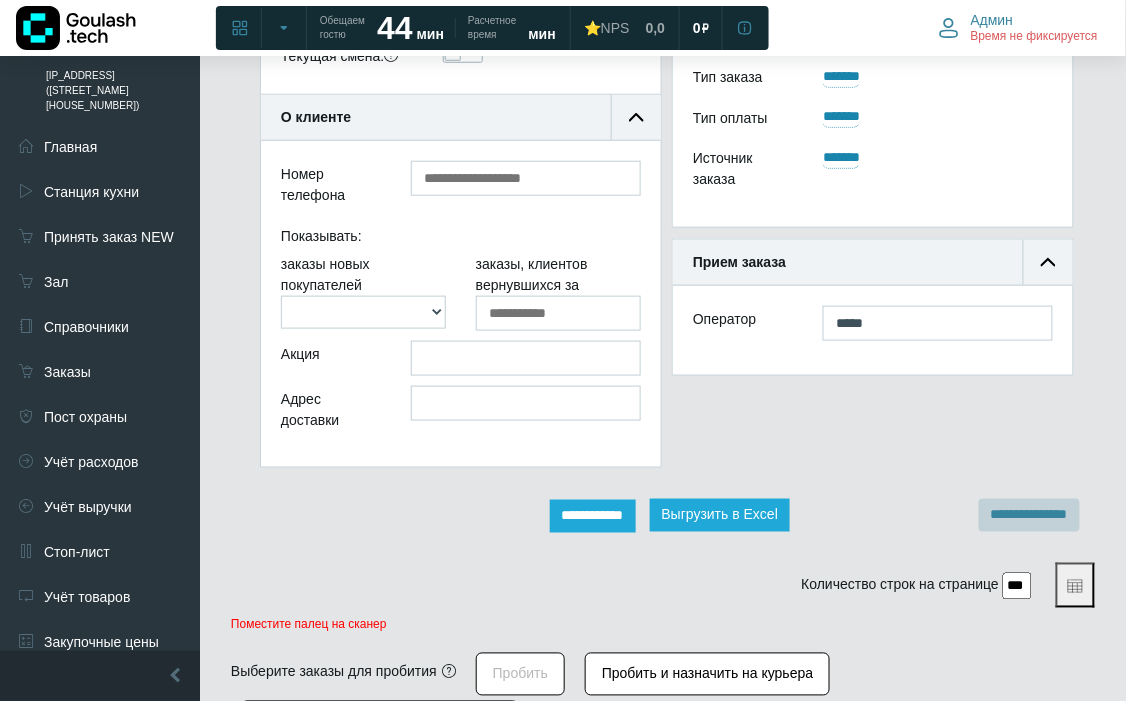 click on "**********" at bounding box center (593, 516) 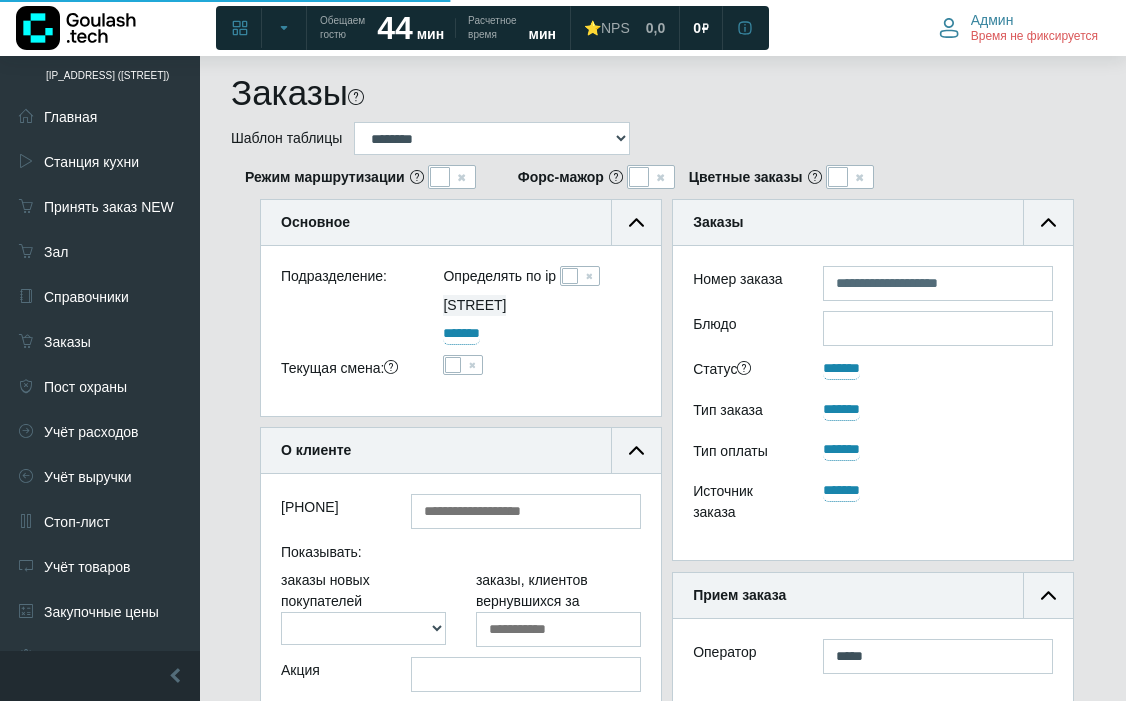 scroll, scrollTop: 0, scrollLeft: 0, axis: both 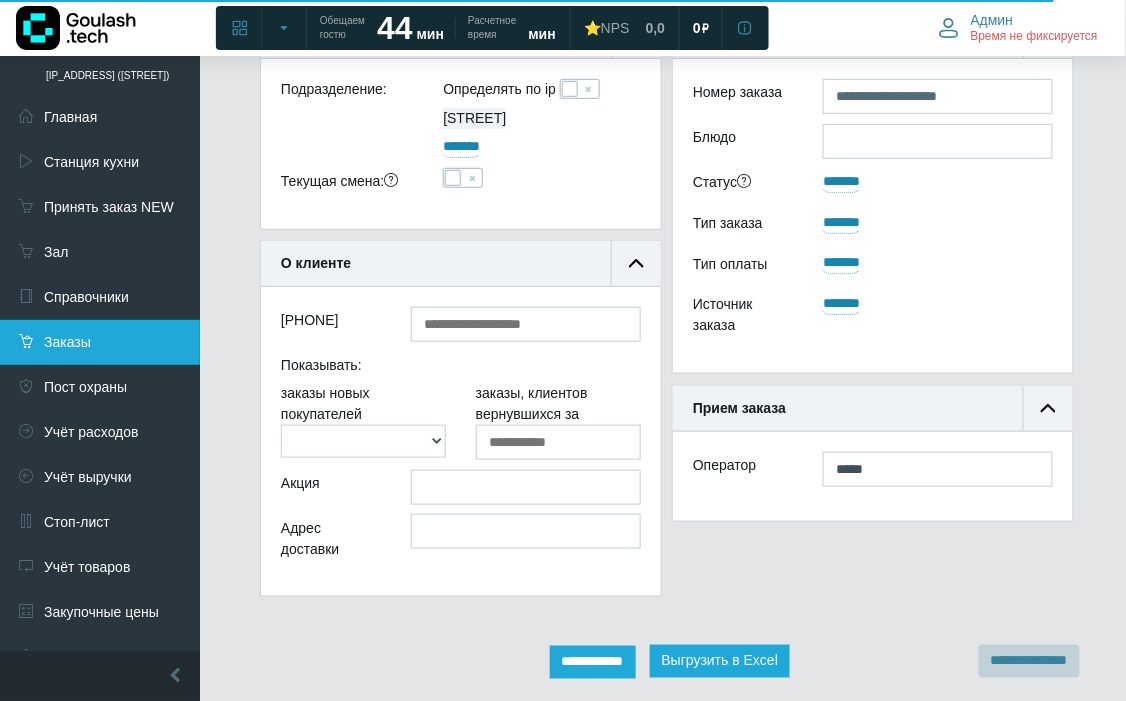click on "Заказы" at bounding box center (100, 342) 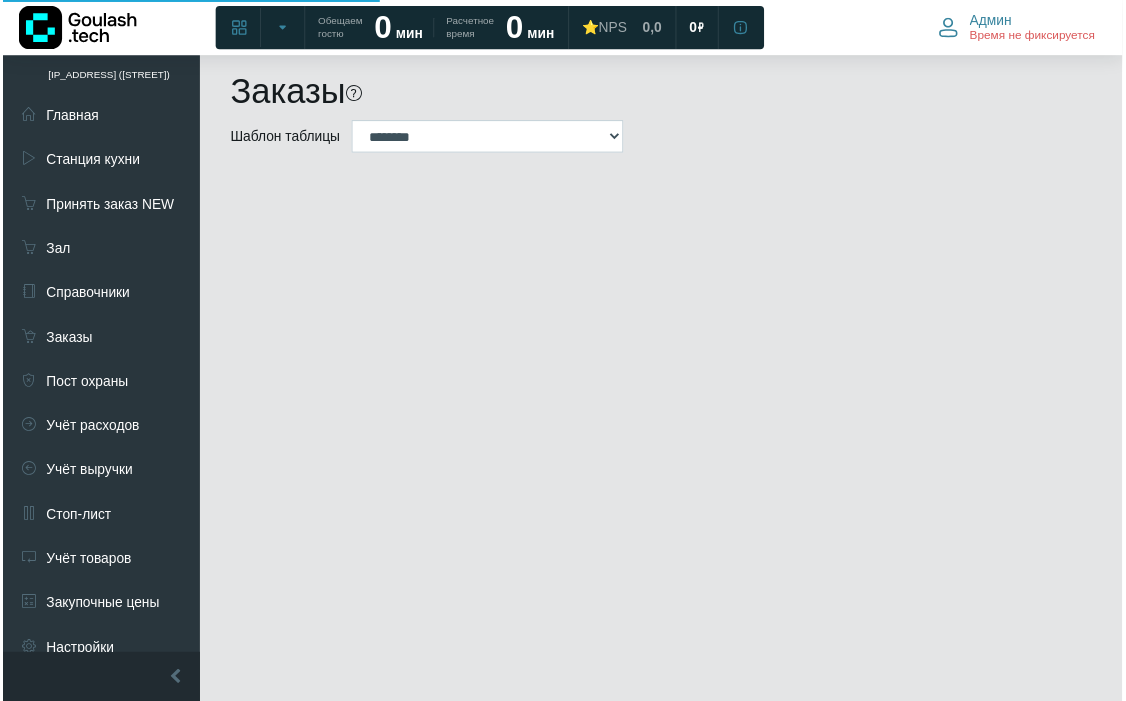 scroll, scrollTop: 0, scrollLeft: 0, axis: both 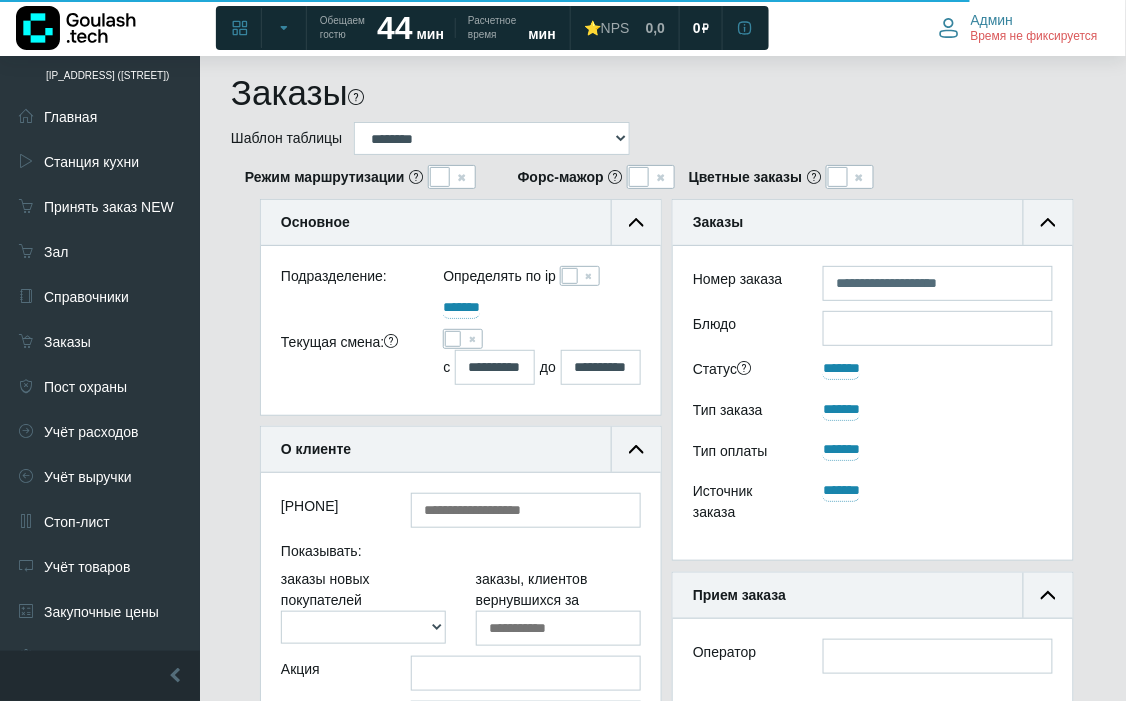 click at bounding box center (570, 276) 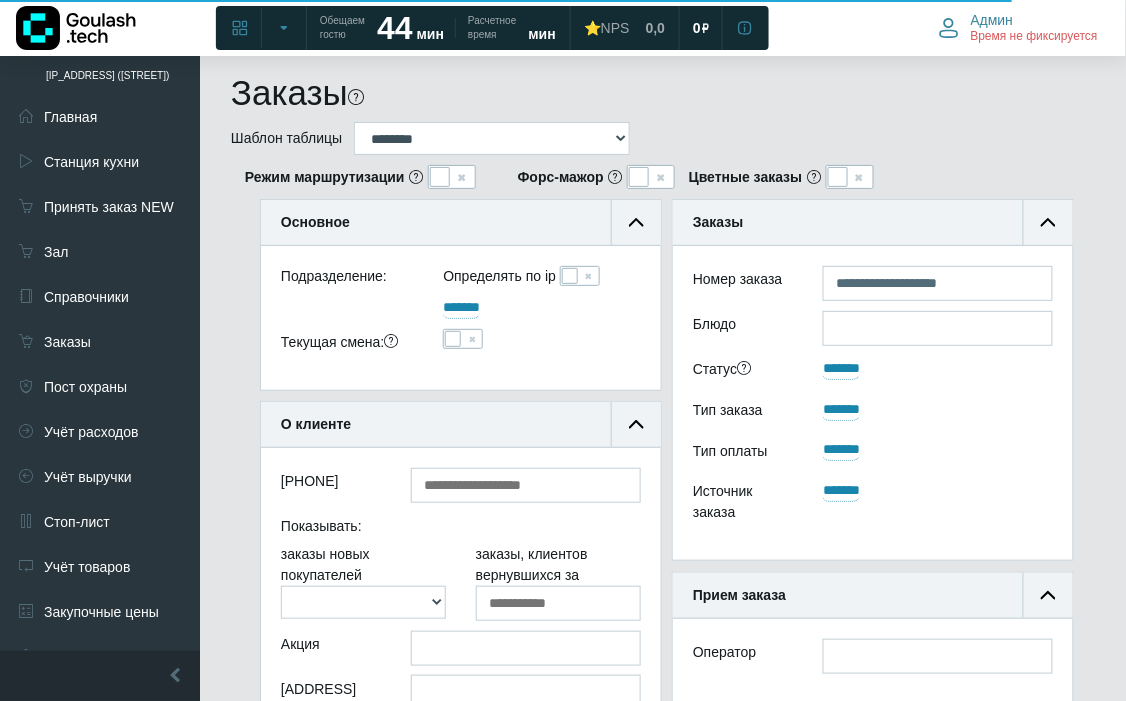 scroll, scrollTop: 188, scrollLeft: 400, axis: both 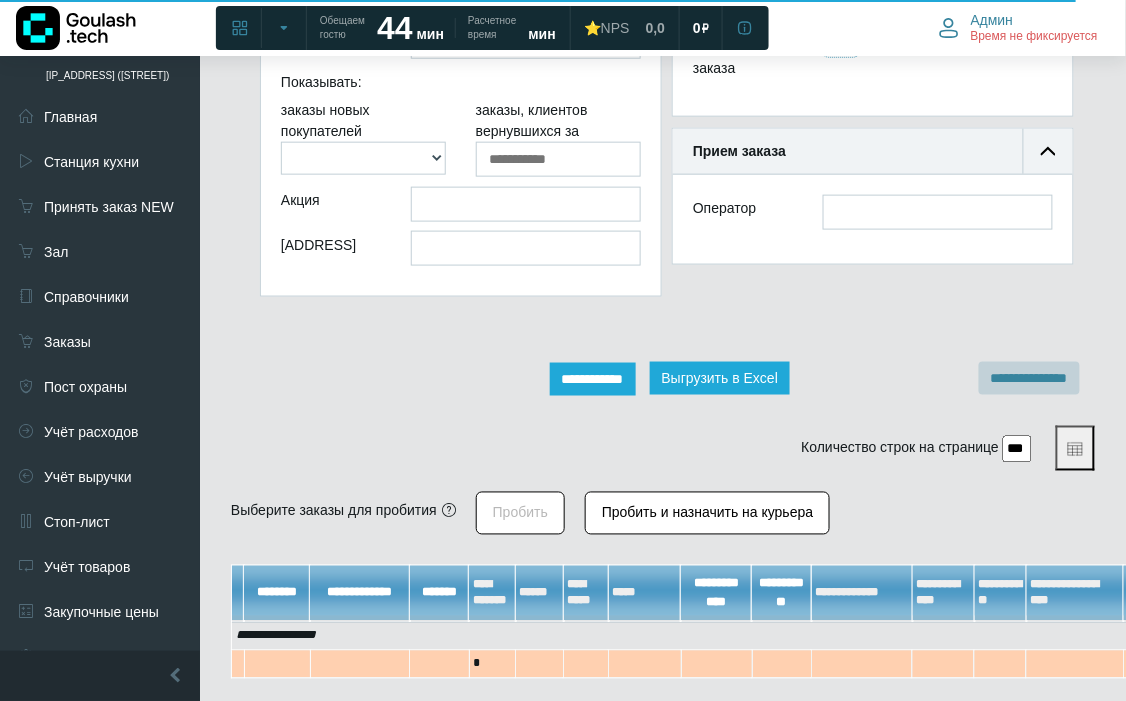 click on "**********" at bounding box center (593, 379) 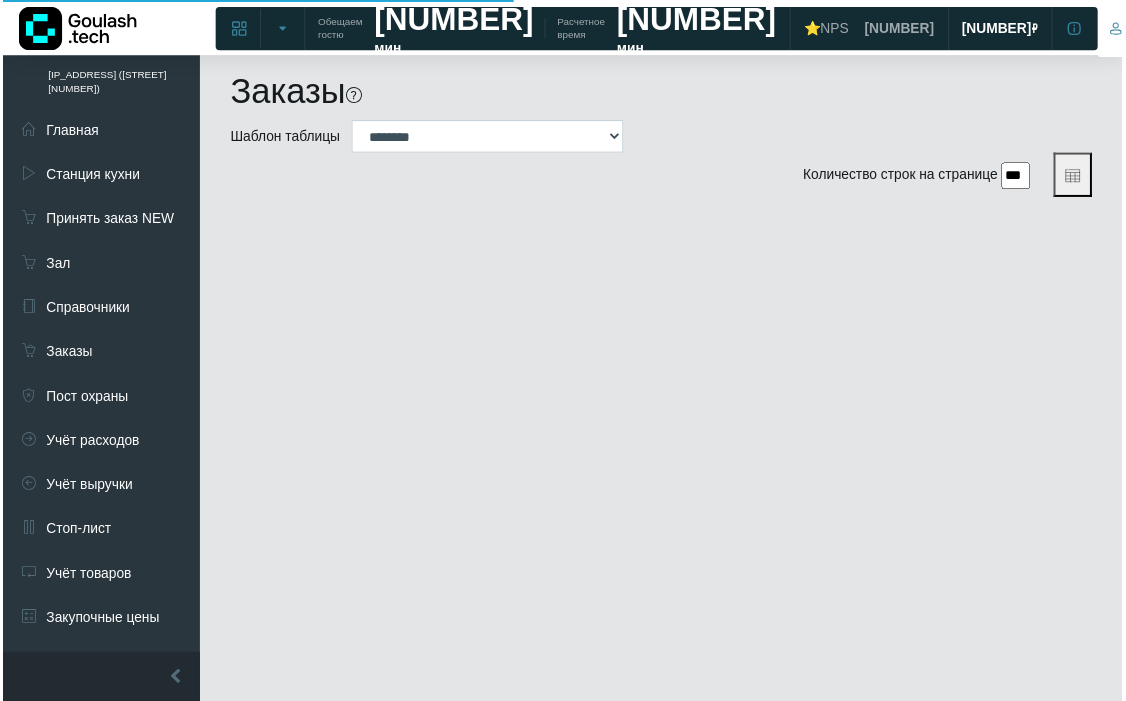 scroll, scrollTop: 0, scrollLeft: 0, axis: both 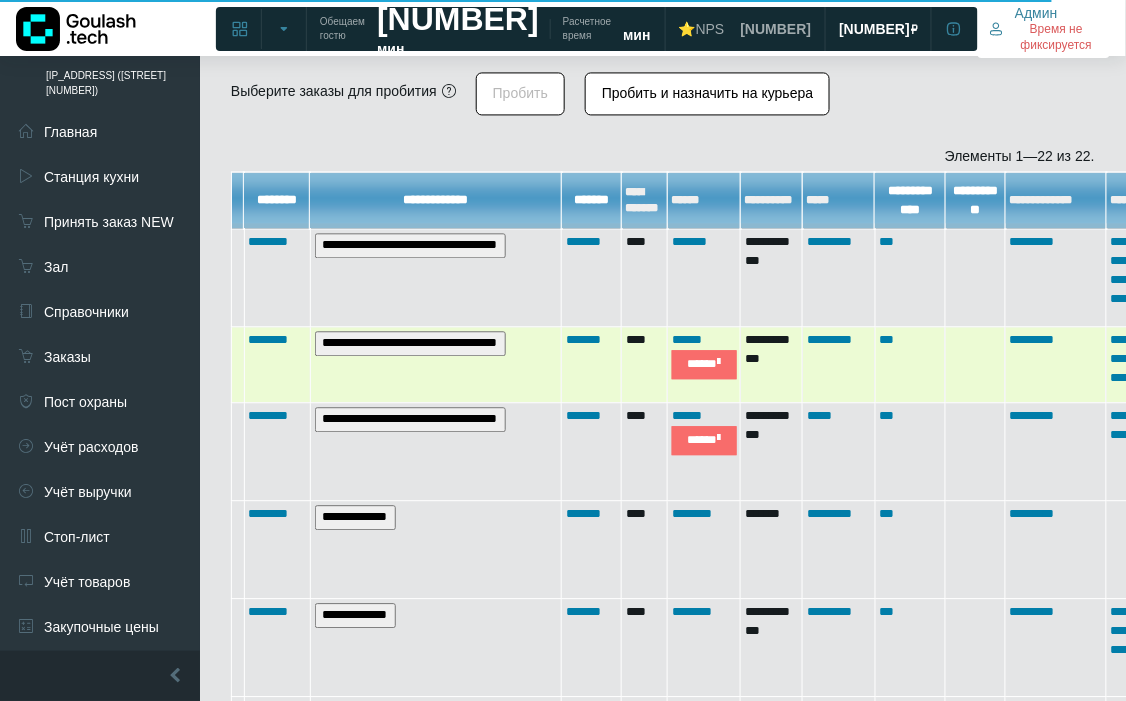 click on "**********" at bounding box center (277, 365) 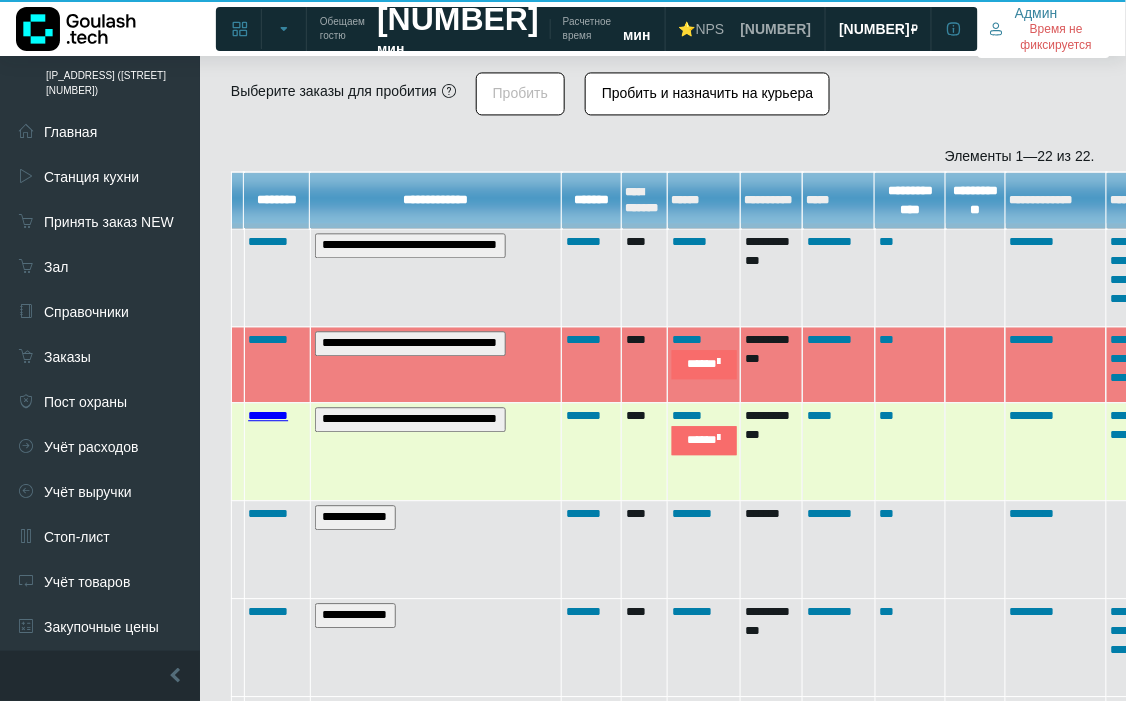 scroll, scrollTop: 12, scrollLeft: 12, axis: both 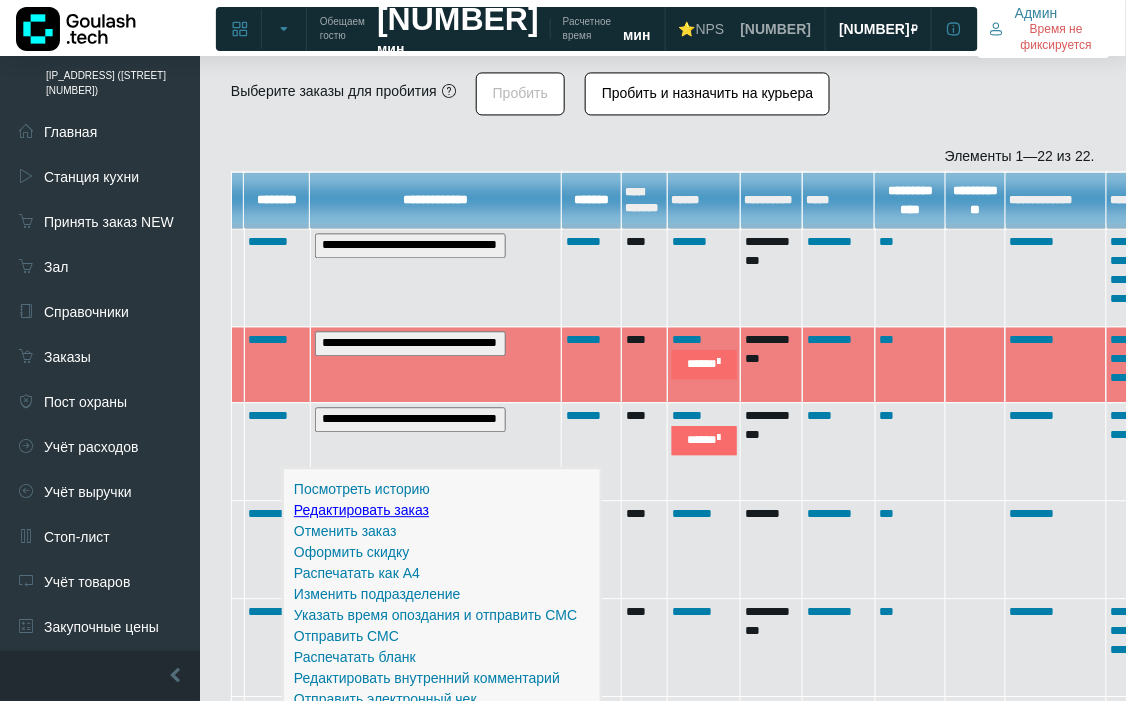click on "Редактировать заказ" at bounding box center (0, 0) 